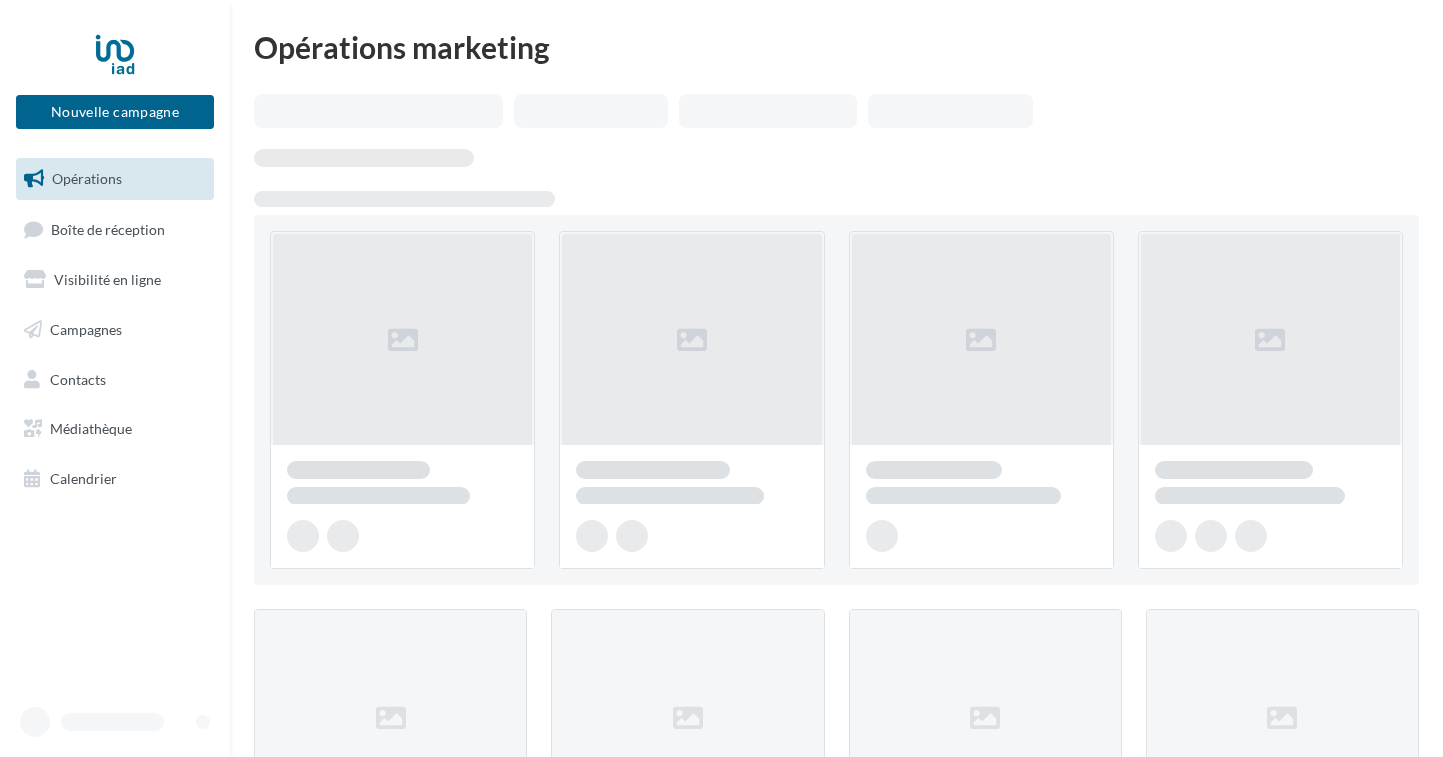 scroll, scrollTop: 0, scrollLeft: 0, axis: both 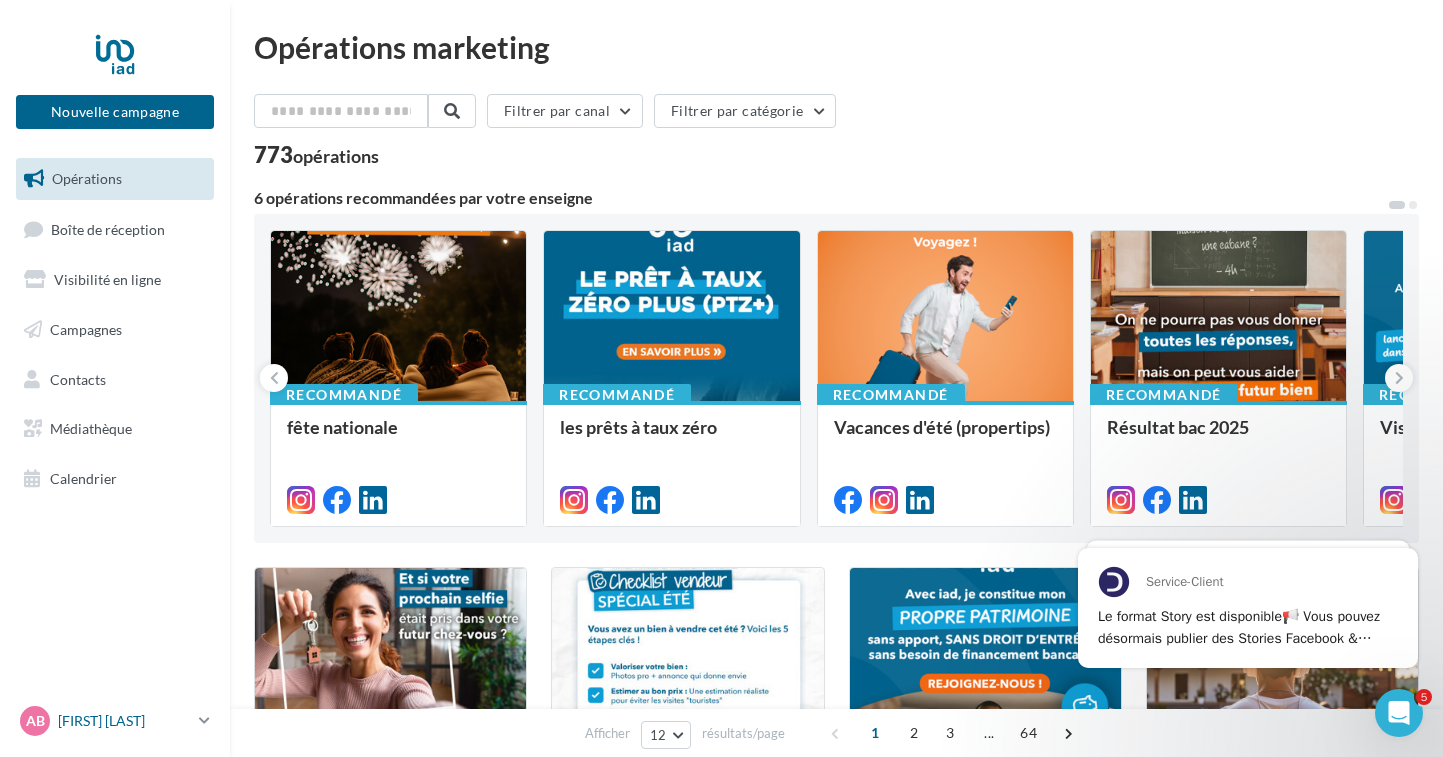 click on "[FIRST] [LAST]" at bounding box center (124, 721) 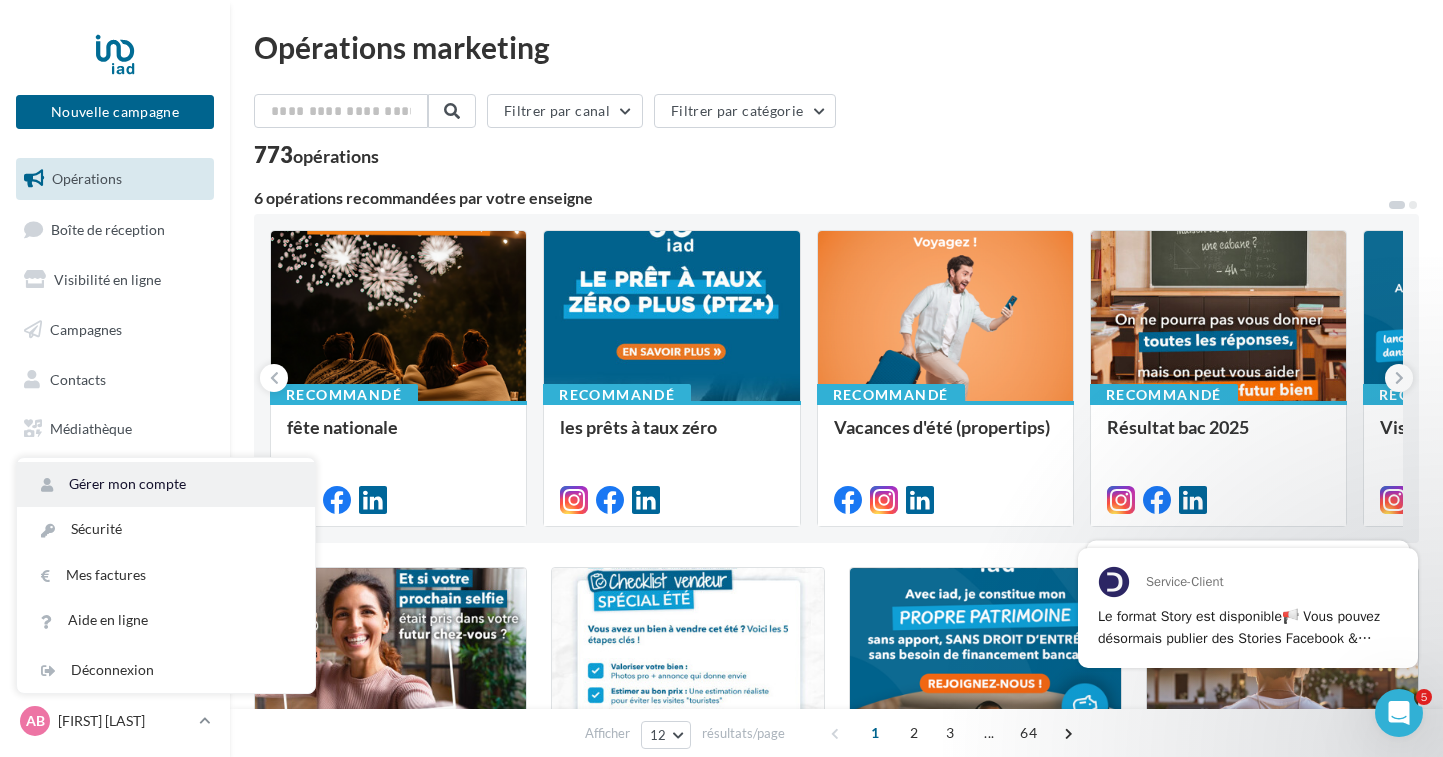 click on "Gérer mon compte" at bounding box center (166, 484) 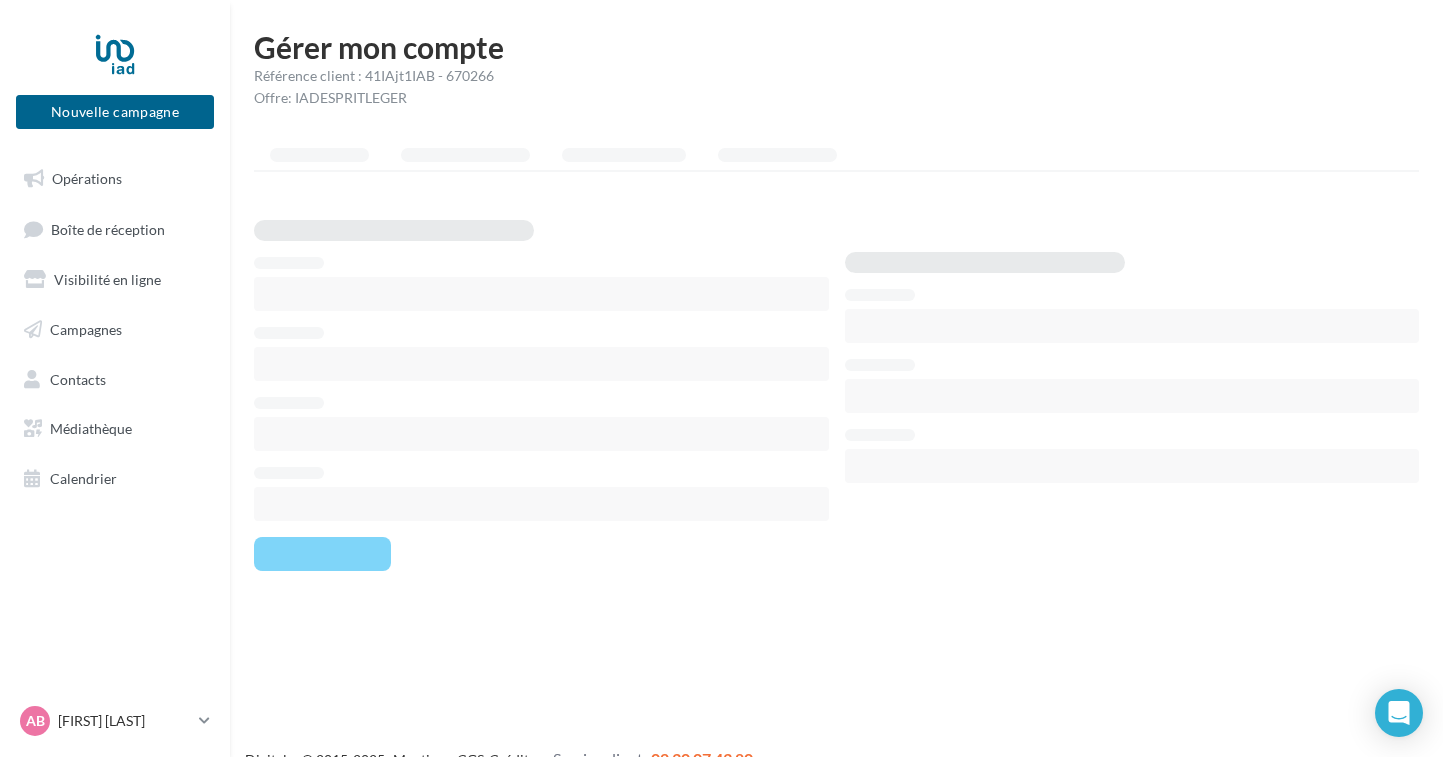 scroll, scrollTop: 0, scrollLeft: 0, axis: both 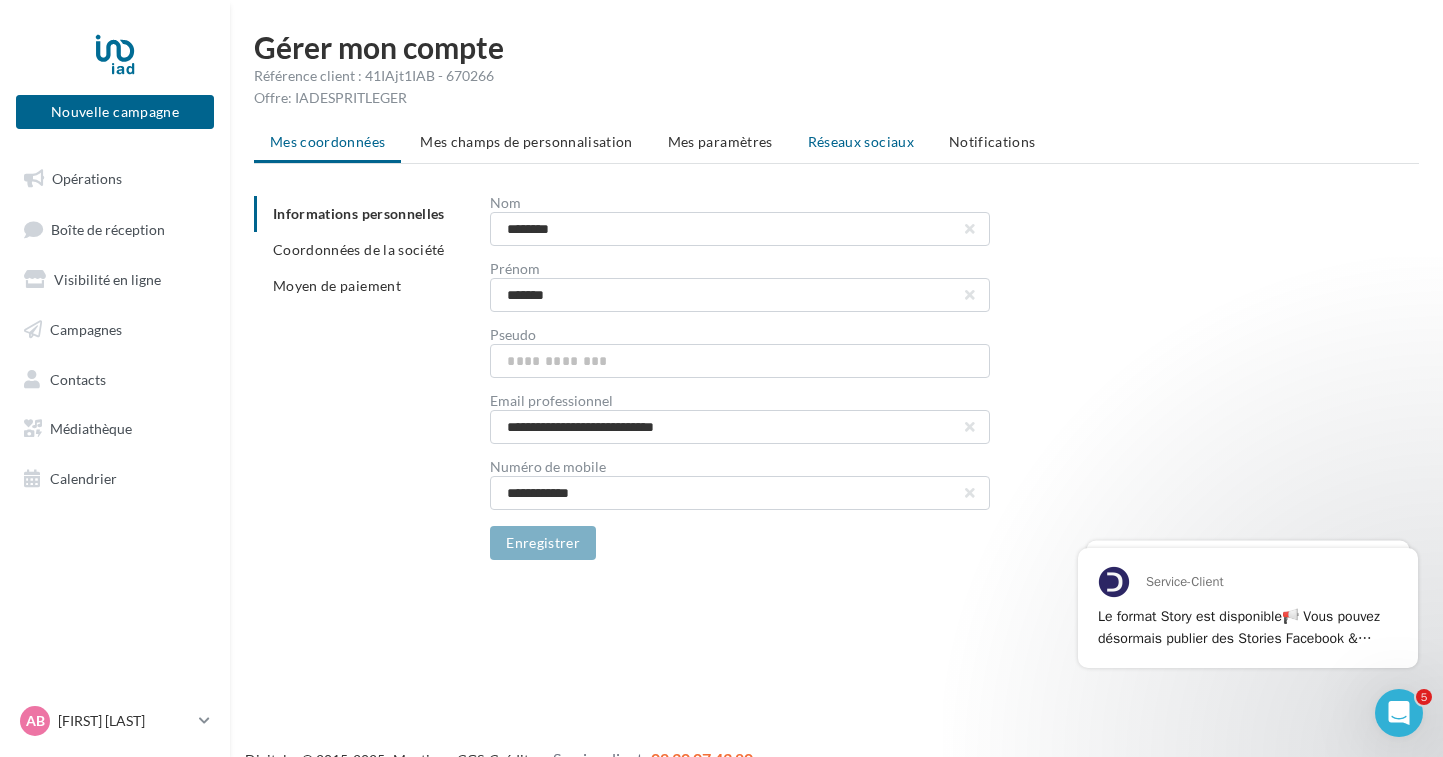 click on "Réseaux sociaux" at bounding box center (327, 141) 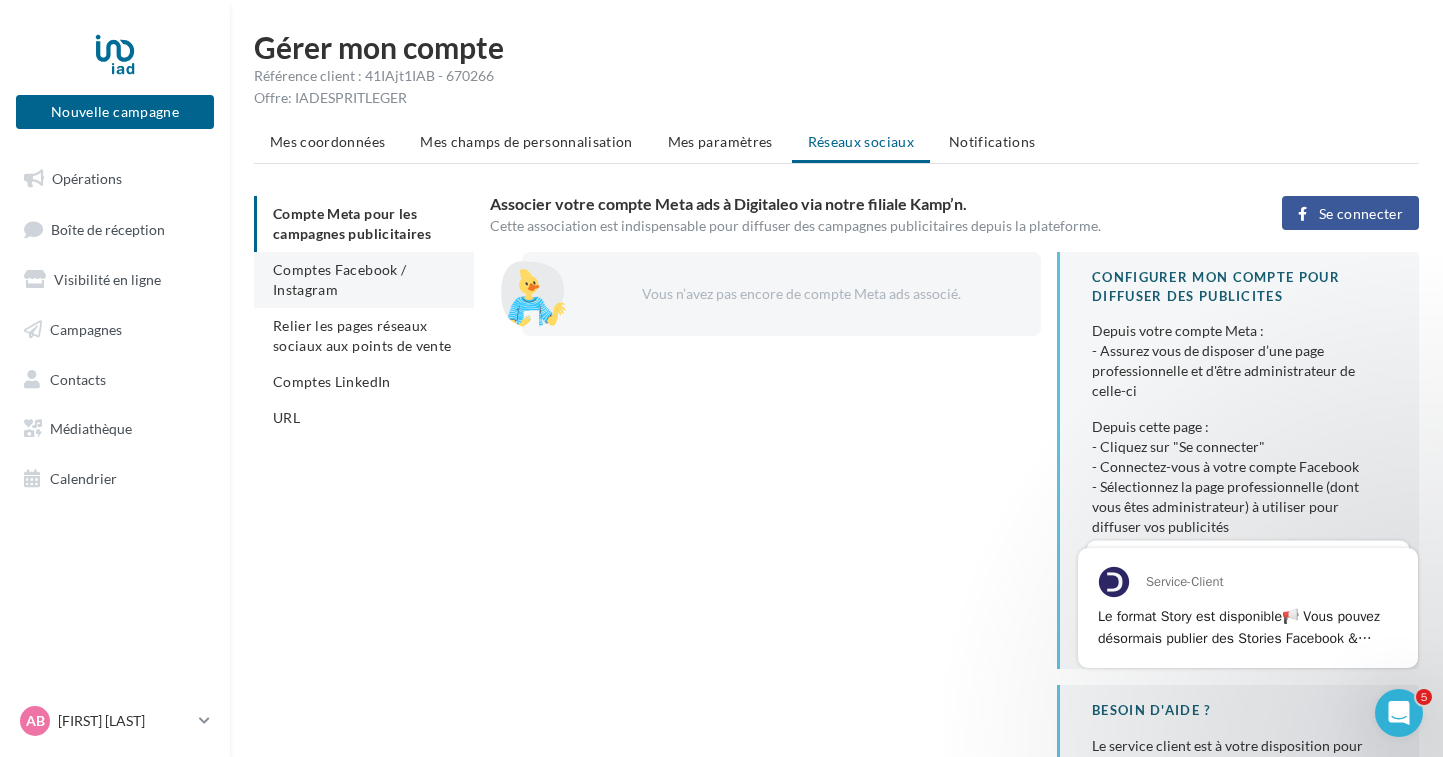 click on "Comptes Facebook / Instagram" at bounding box center [339, 279] 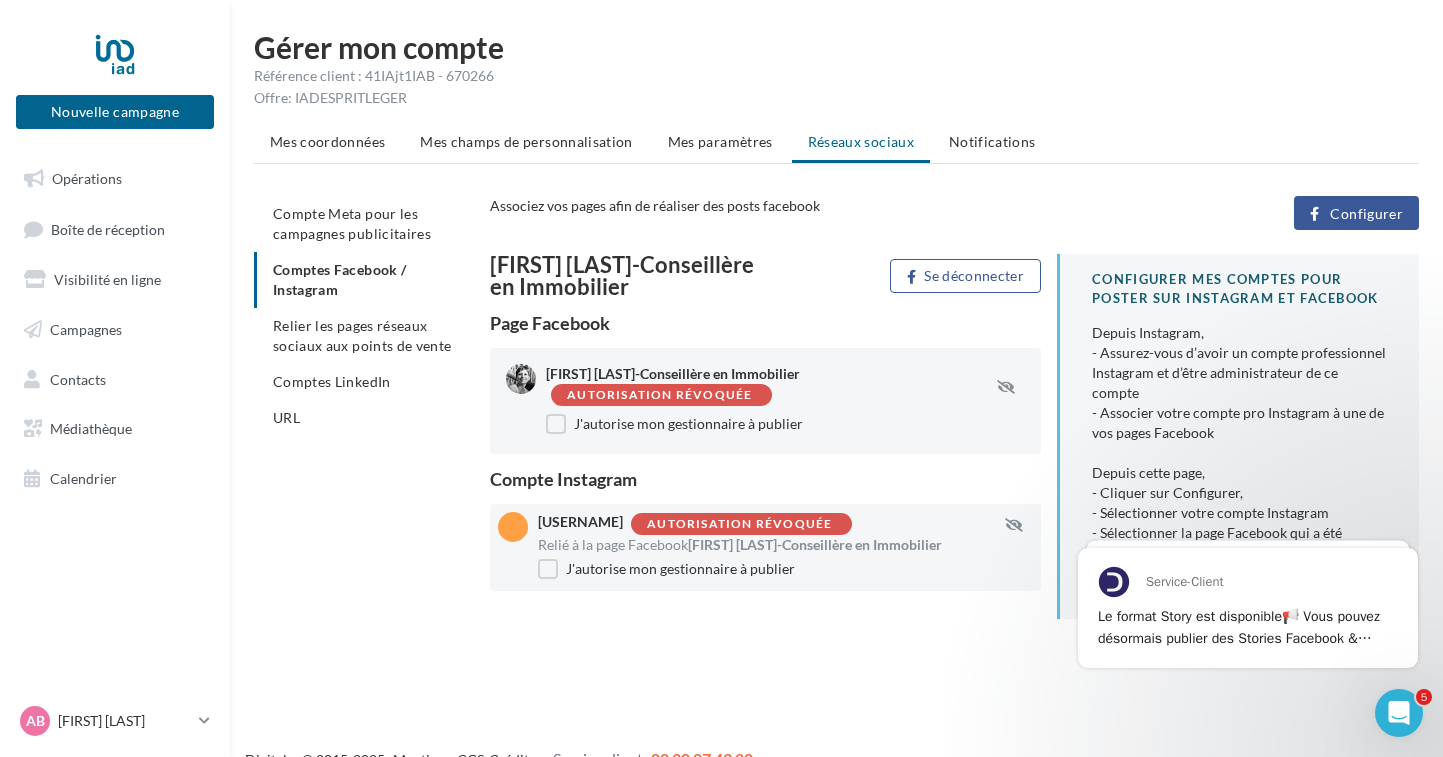 click on "Autorisation révoquée" at bounding box center [659, 395] 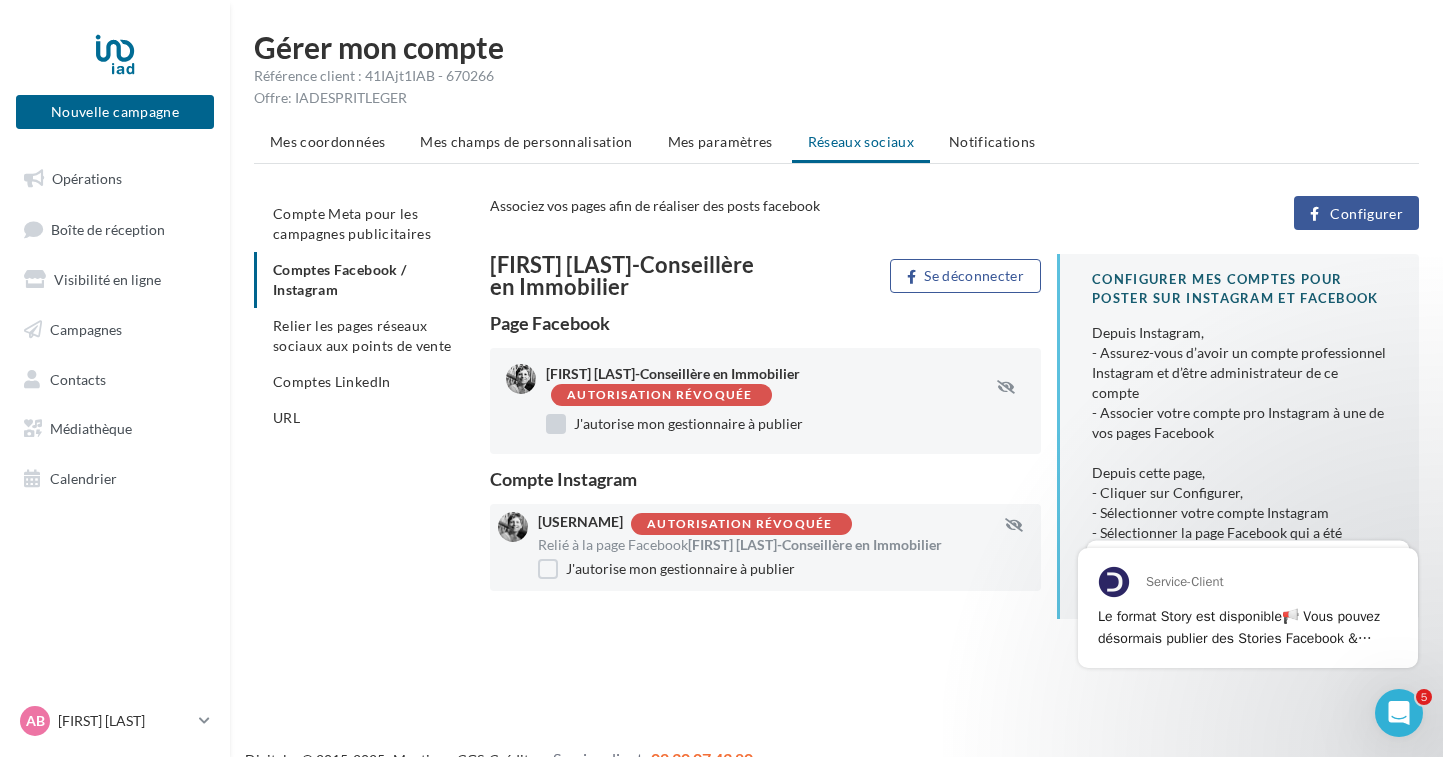 click on "J'autorise mon gestionnaire à publier" at bounding box center [674, 424] 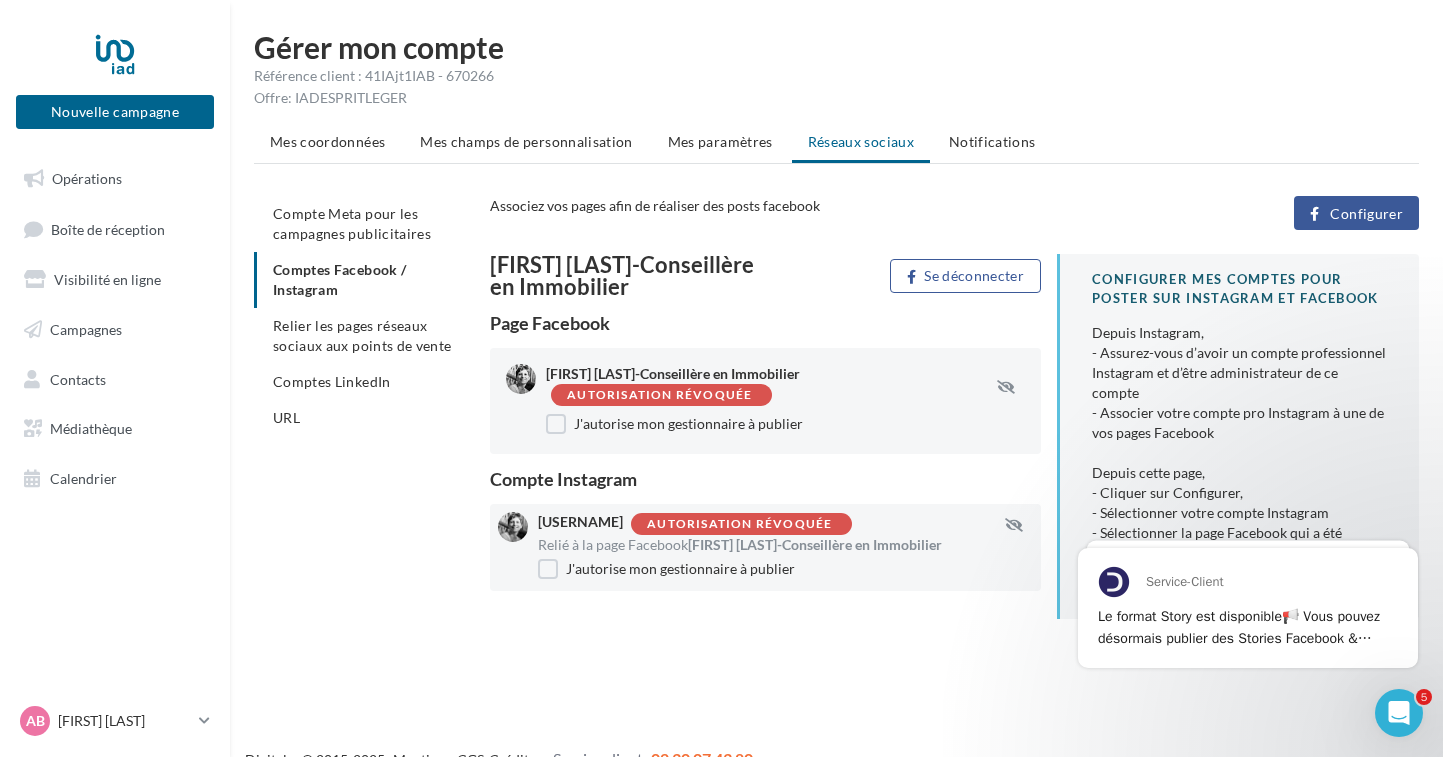scroll, scrollTop: 32, scrollLeft: 0, axis: vertical 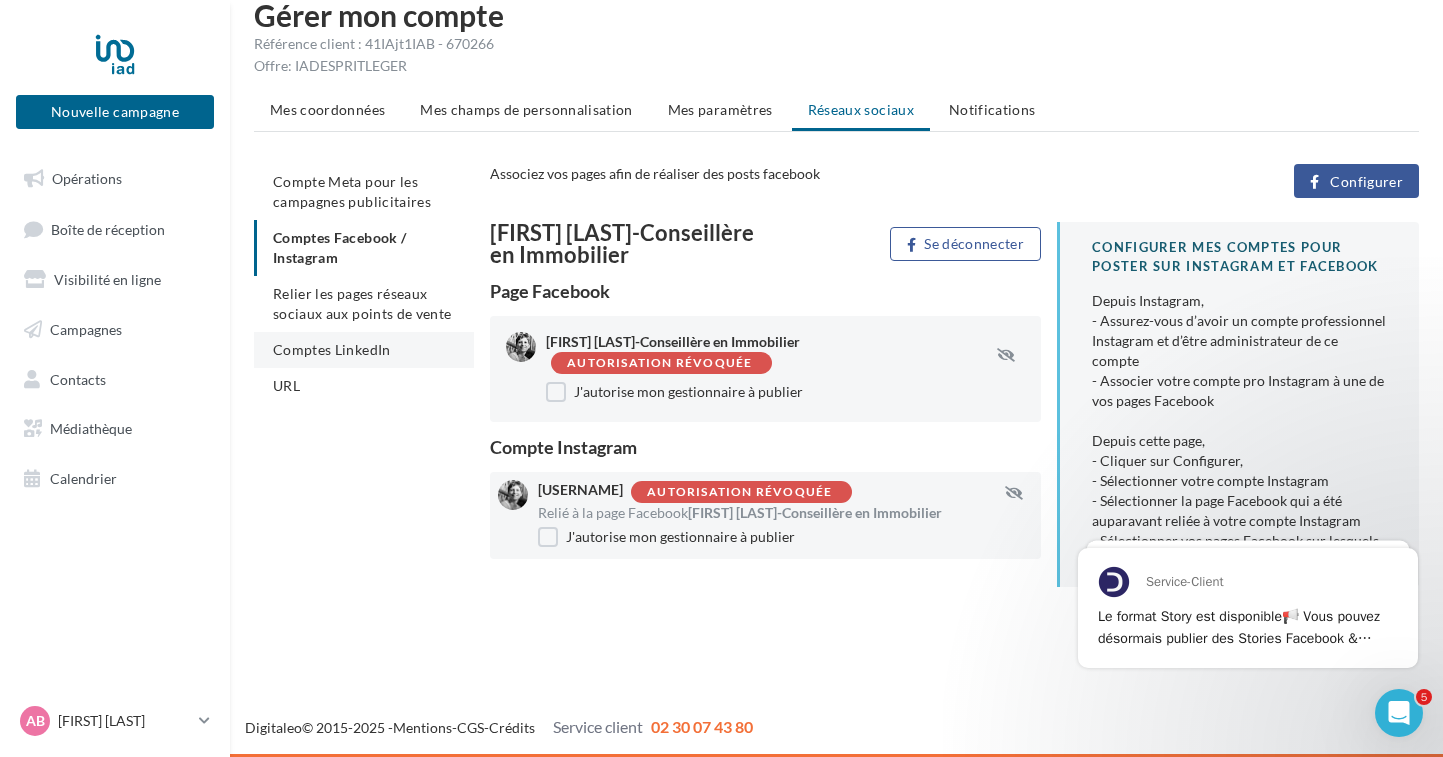 click on "Comptes LinkedIn" at bounding box center (352, 191) 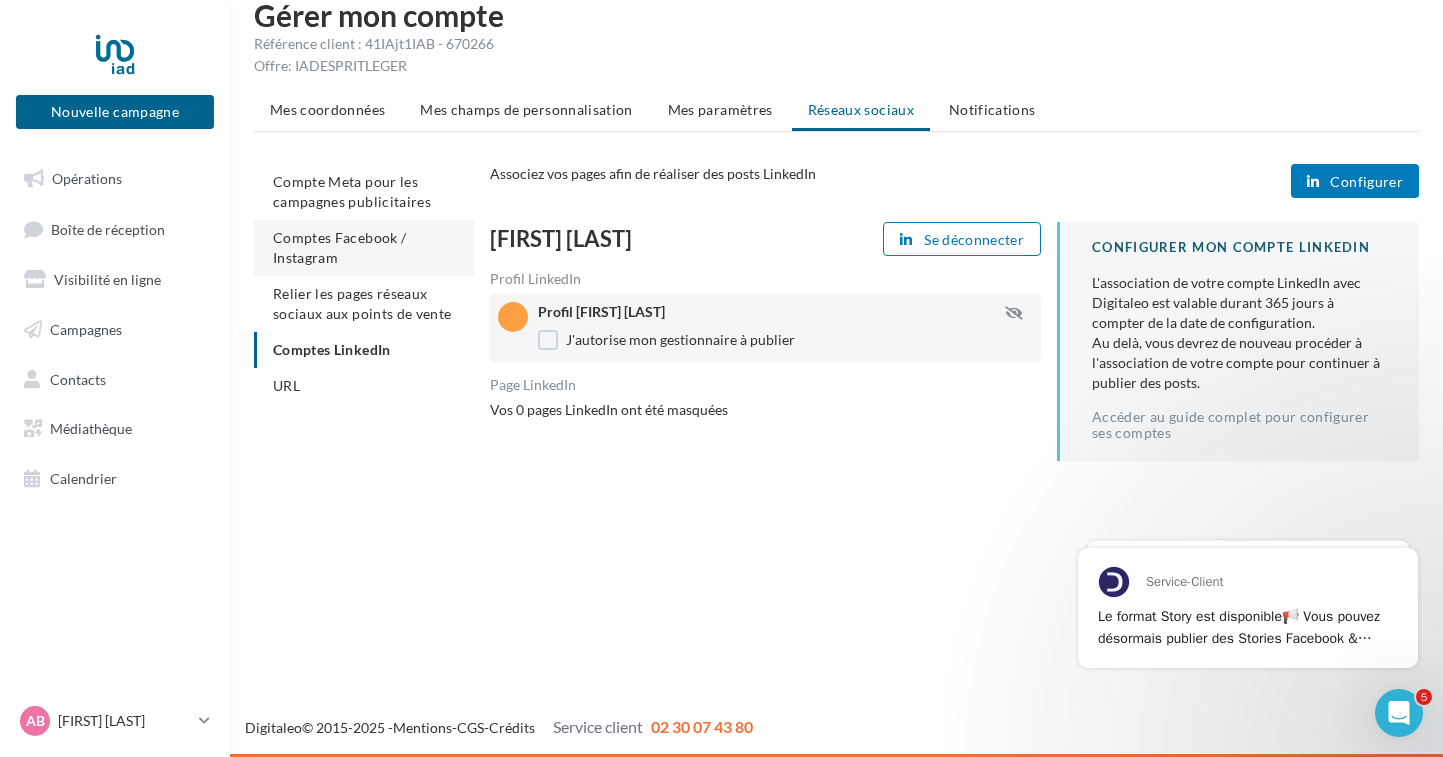 click on "Comptes Facebook / Instagram" at bounding box center (364, 248) 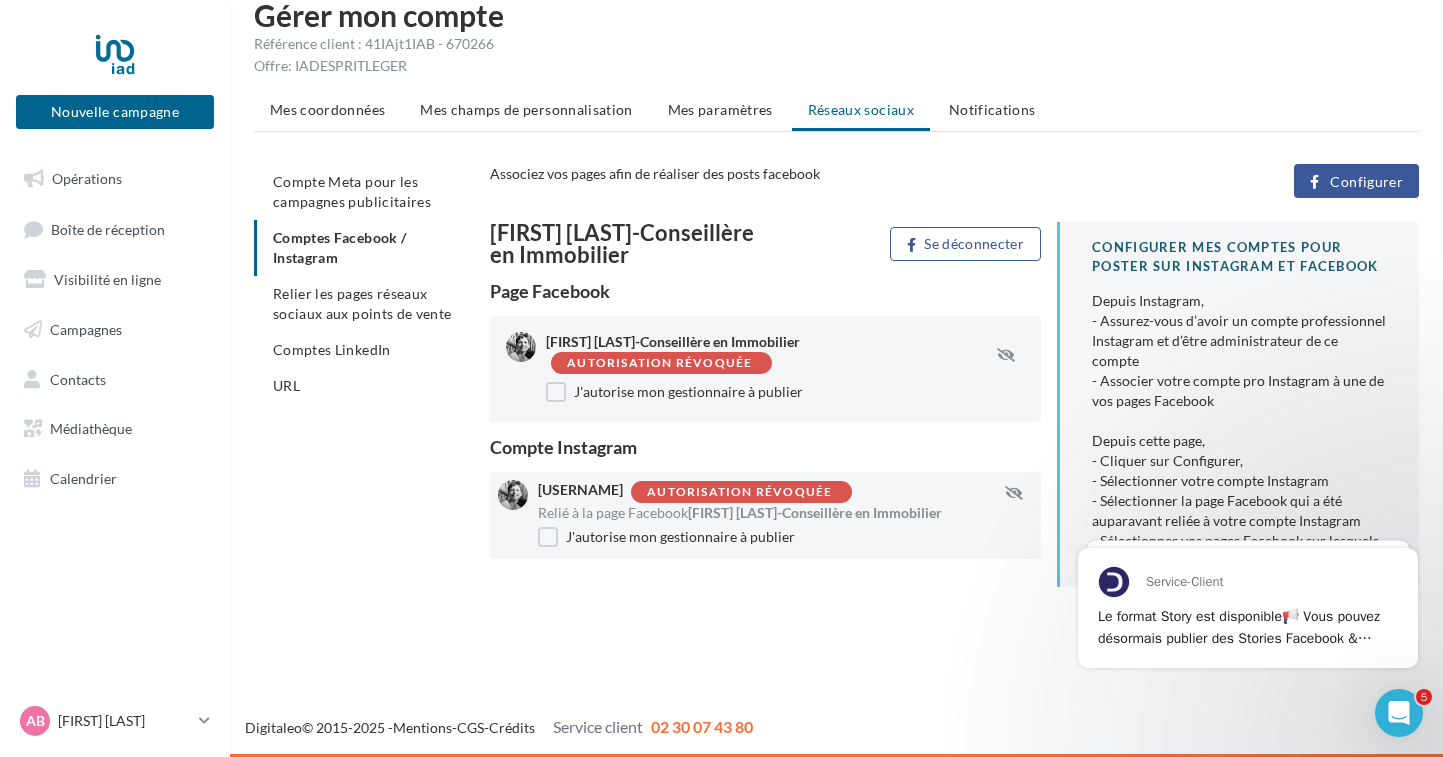 click on "Configurer" at bounding box center [1366, 182] 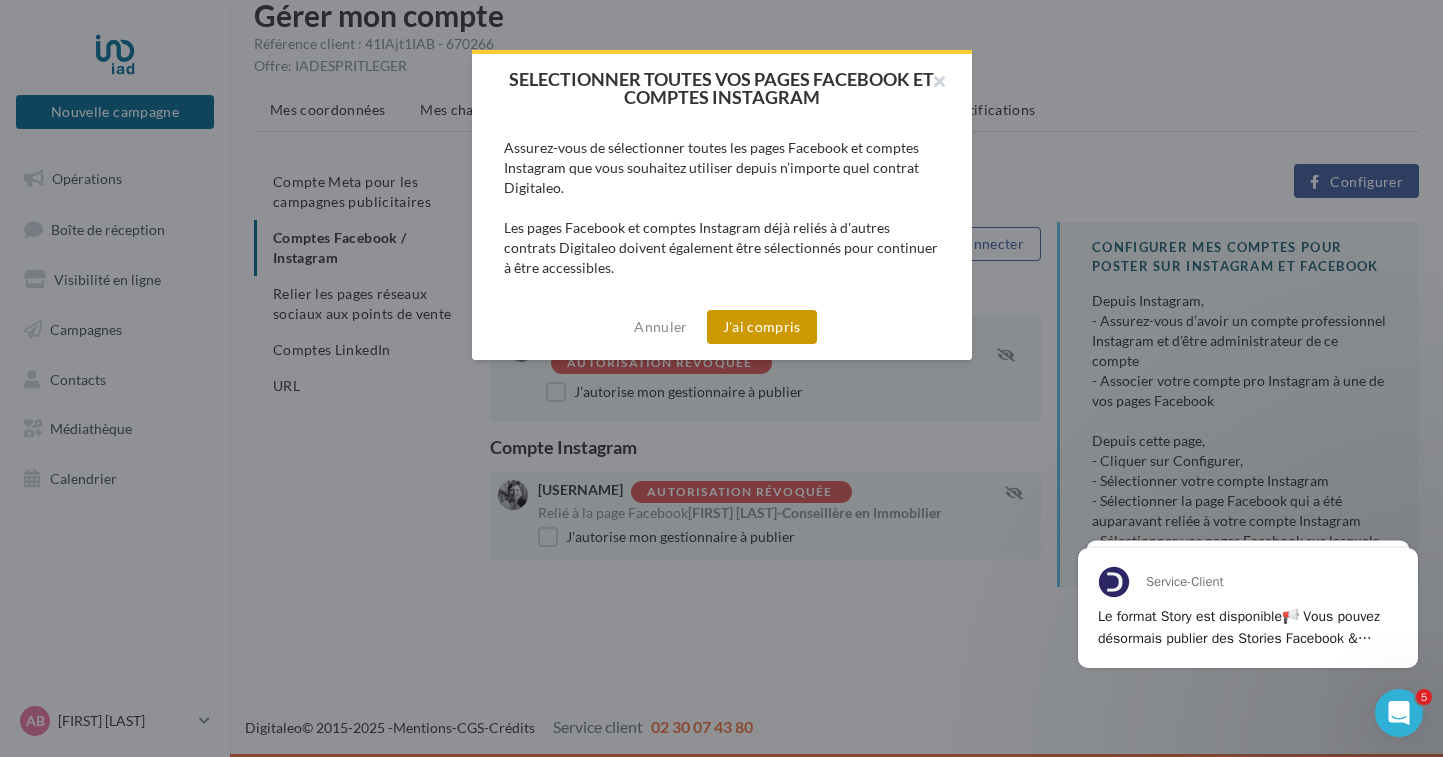 click on "J'ai compris" at bounding box center [762, 327] 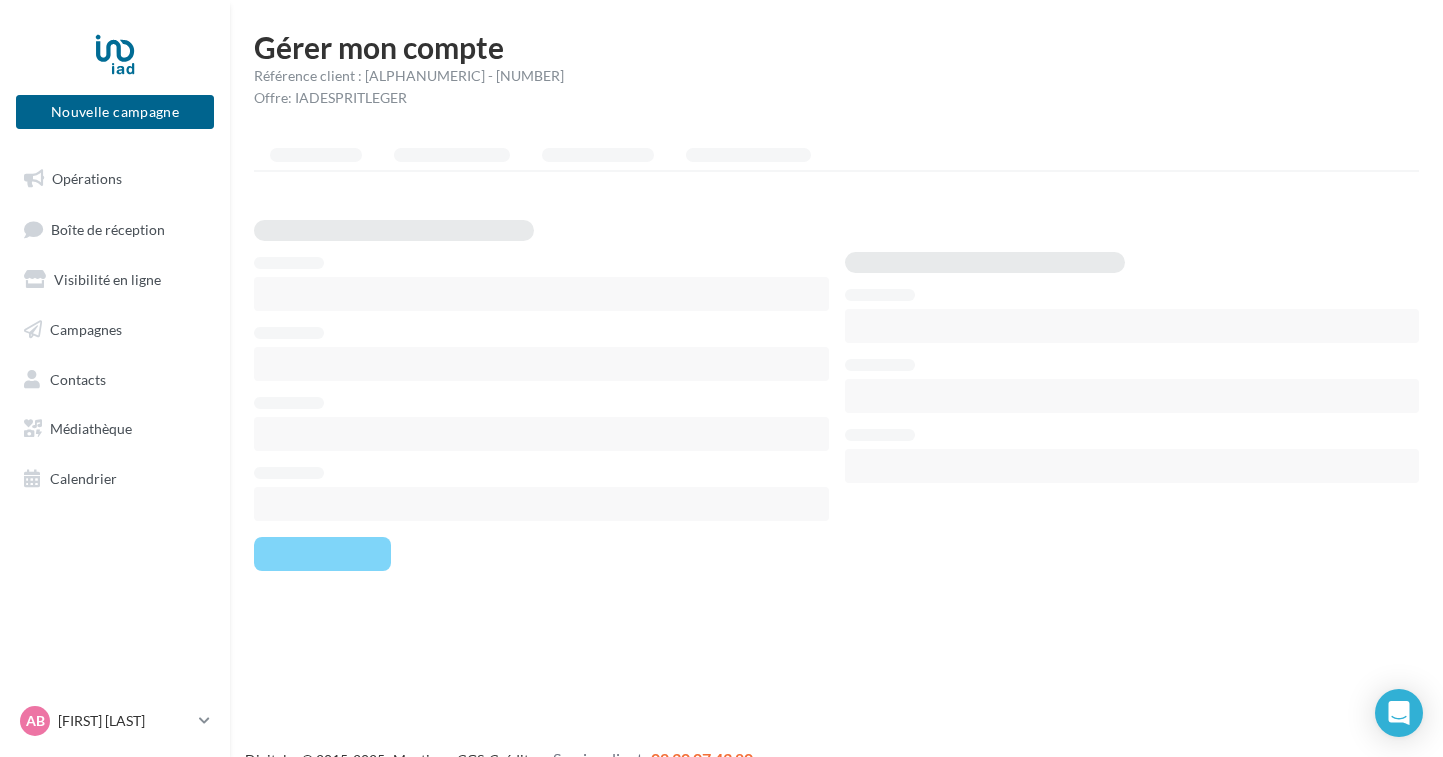 scroll, scrollTop: 0, scrollLeft: 0, axis: both 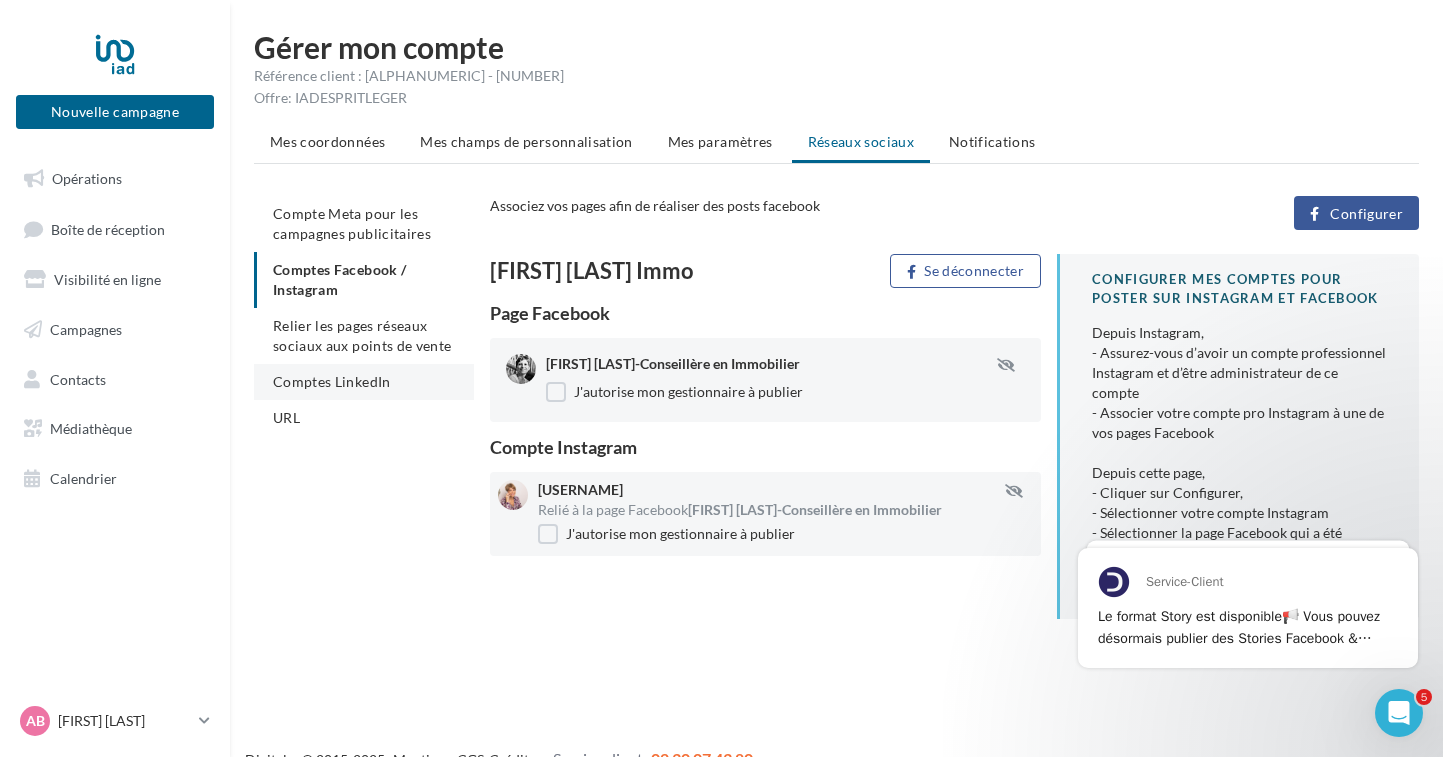 click on "Comptes LinkedIn" at bounding box center (352, 223) 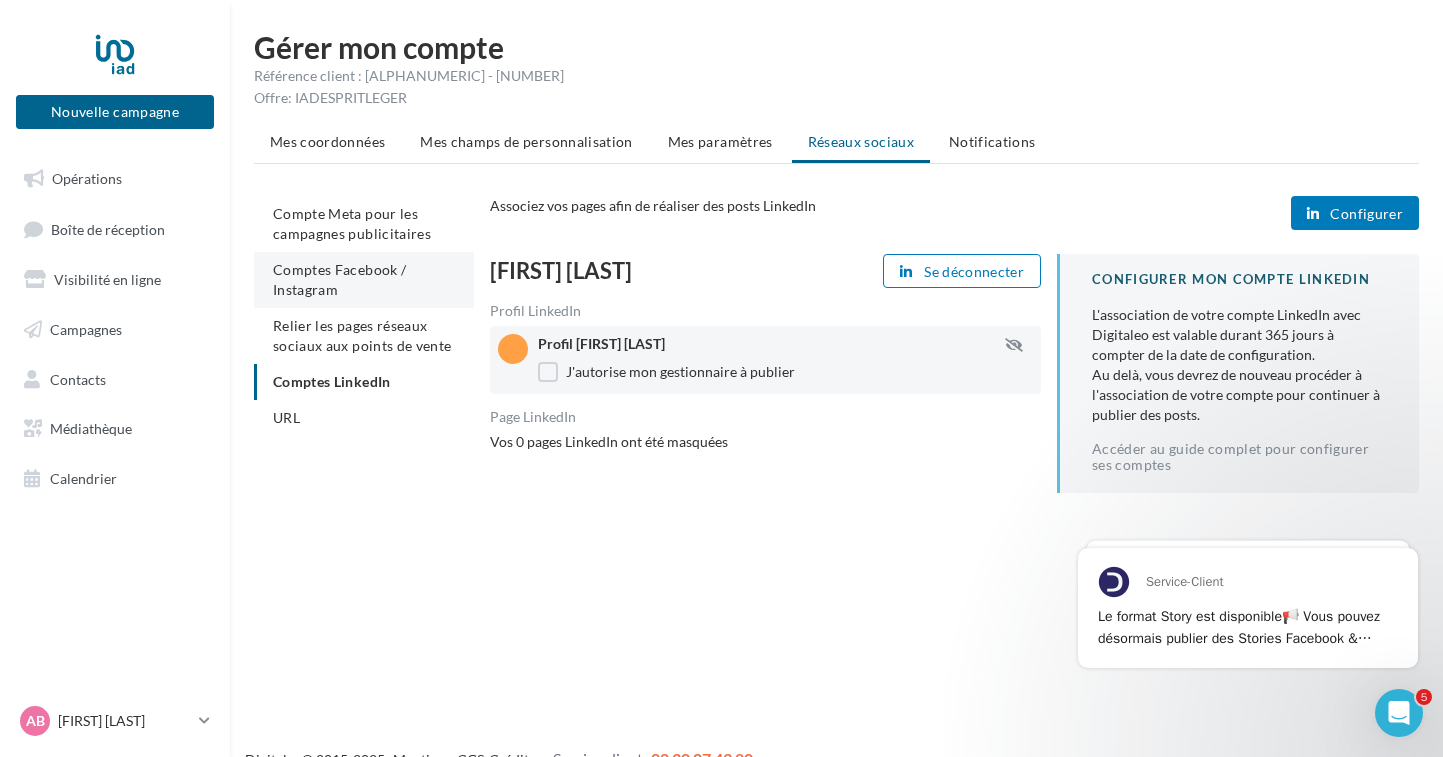 click on "Comptes Facebook / Instagram" at bounding box center [352, 223] 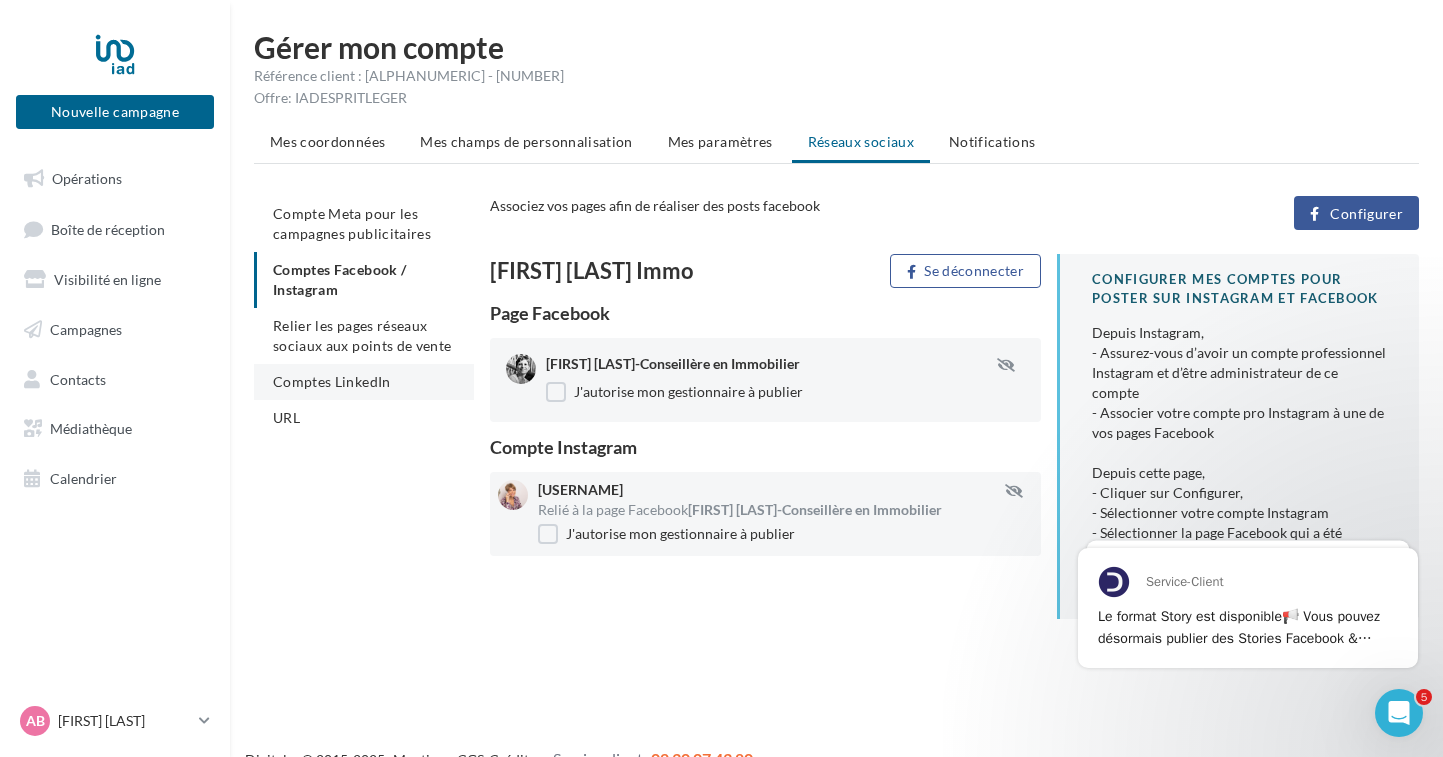 click on "Comptes LinkedIn" at bounding box center (352, 223) 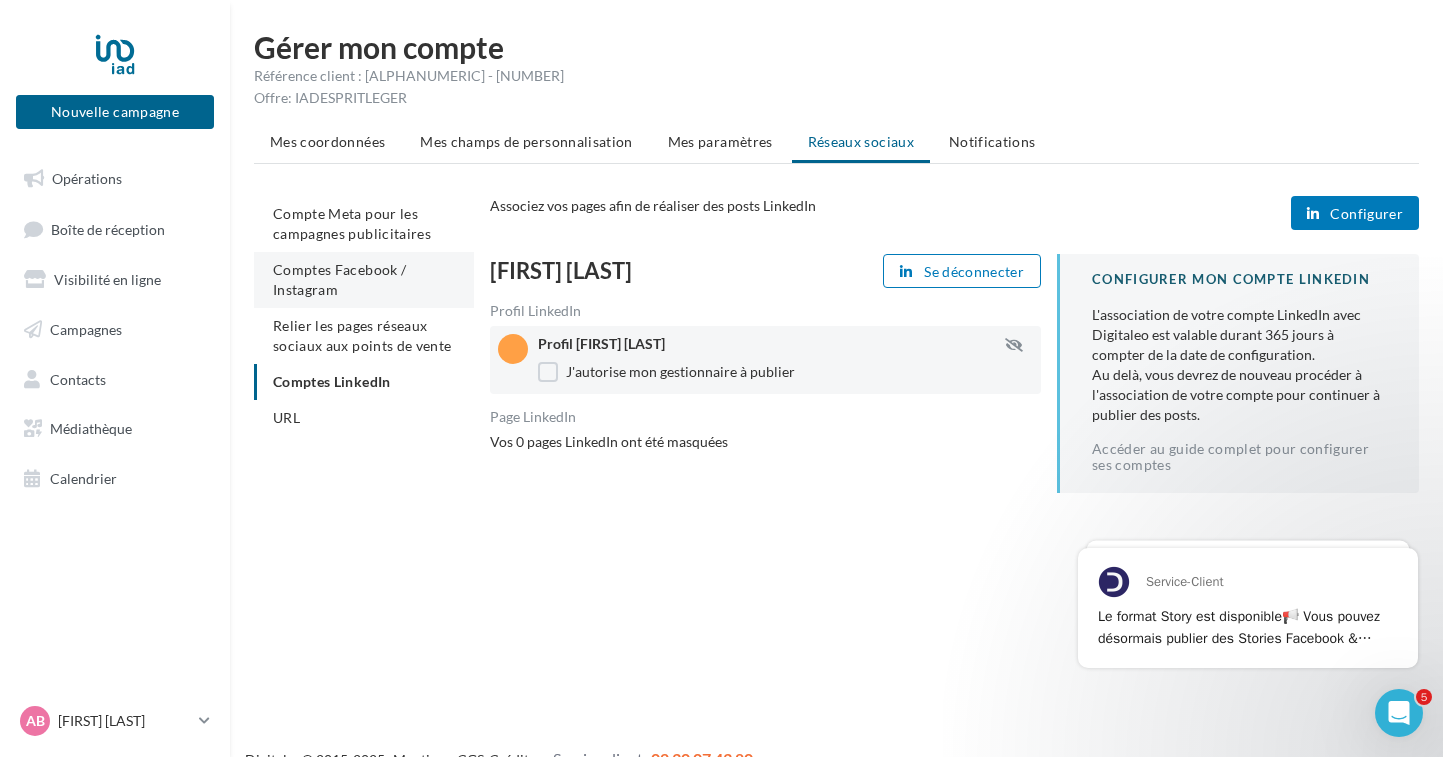 click on "Comptes Facebook / Instagram" at bounding box center [364, 280] 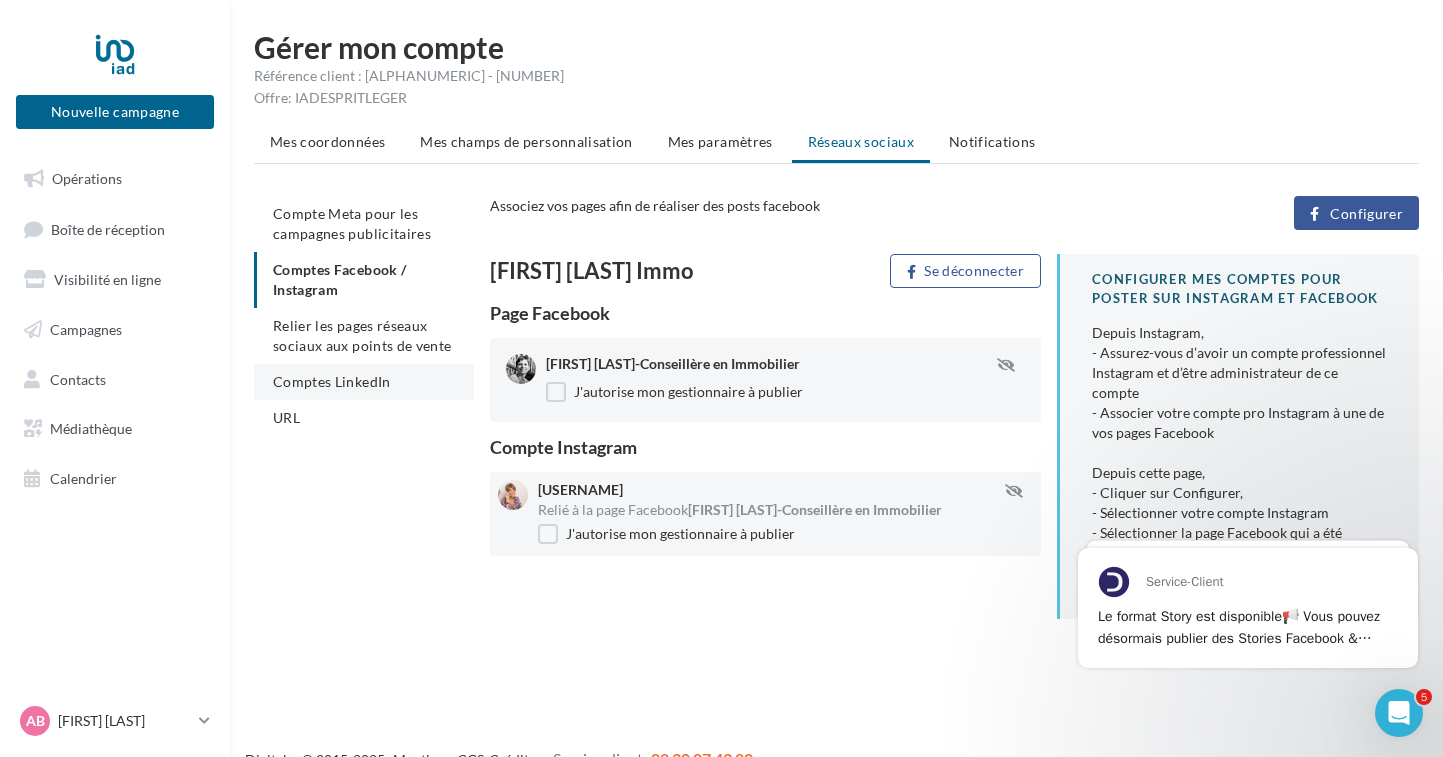 click on "Comptes LinkedIn" at bounding box center [352, 223] 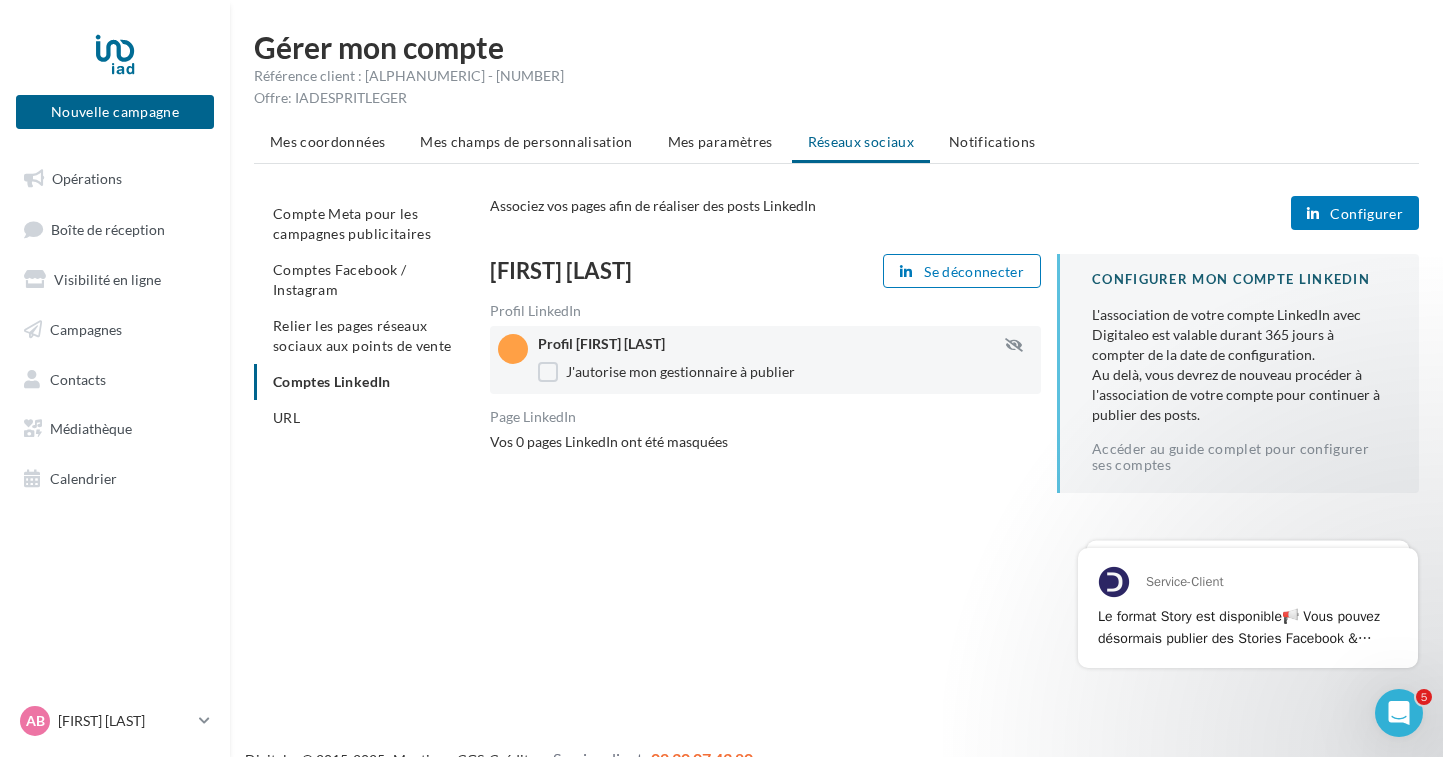 click on "Configurer" at bounding box center (1366, 214) 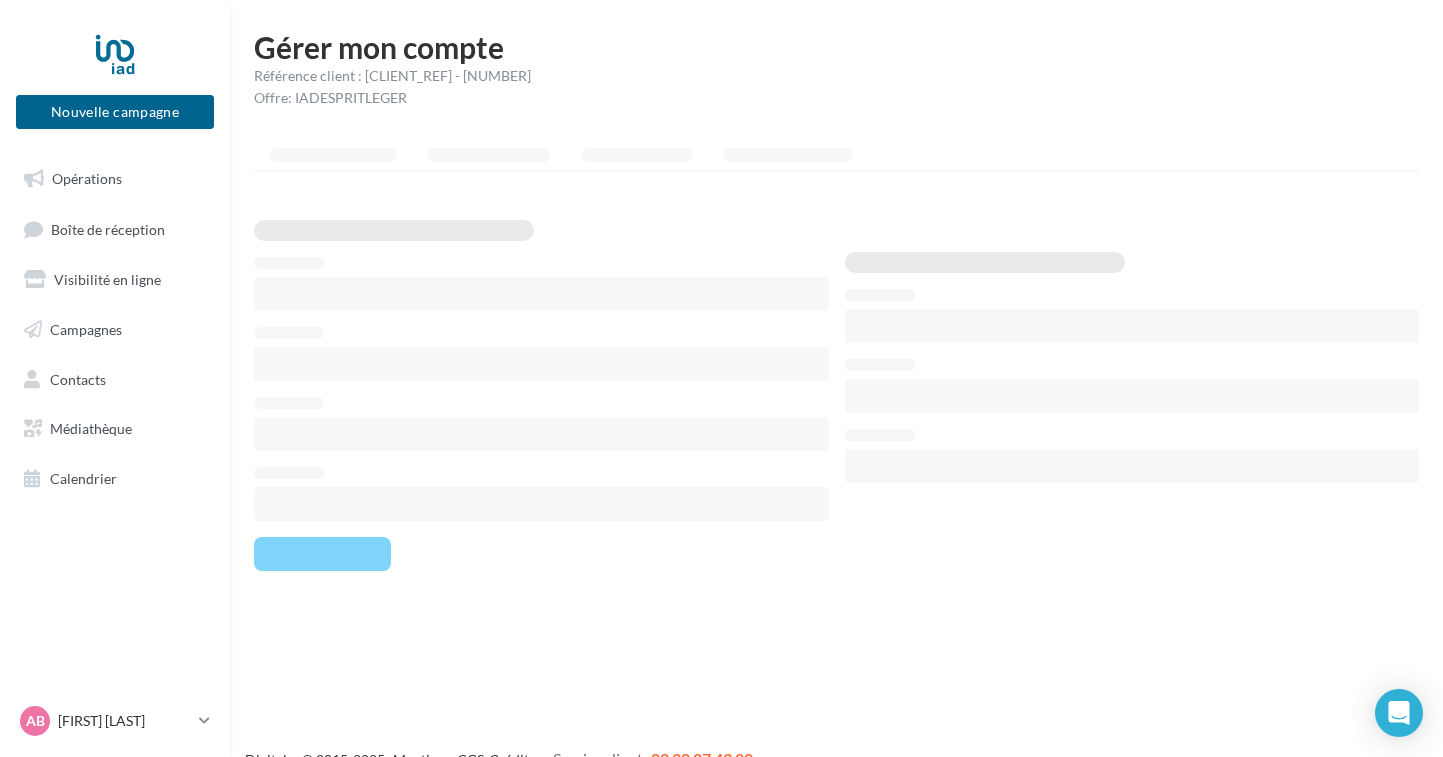 scroll, scrollTop: 0, scrollLeft: 0, axis: both 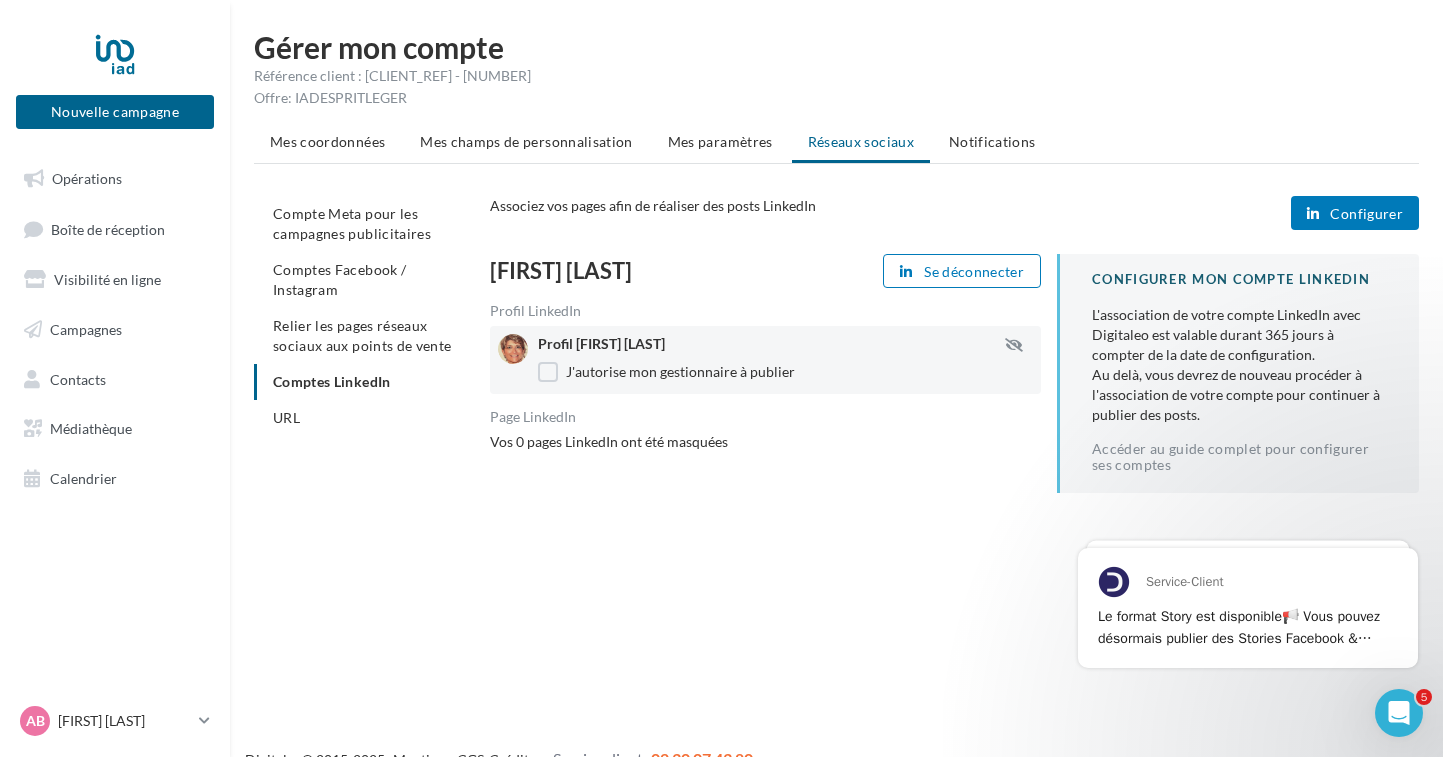 click on "Configurer
[FIRST] [LAST]
Se déconnecter
Profil LinkedIn
Profil [FIRST] [LAST]                 J'autorise mon gestionnaire à publier
Page LinkedIn" at bounding box center (836, 286) 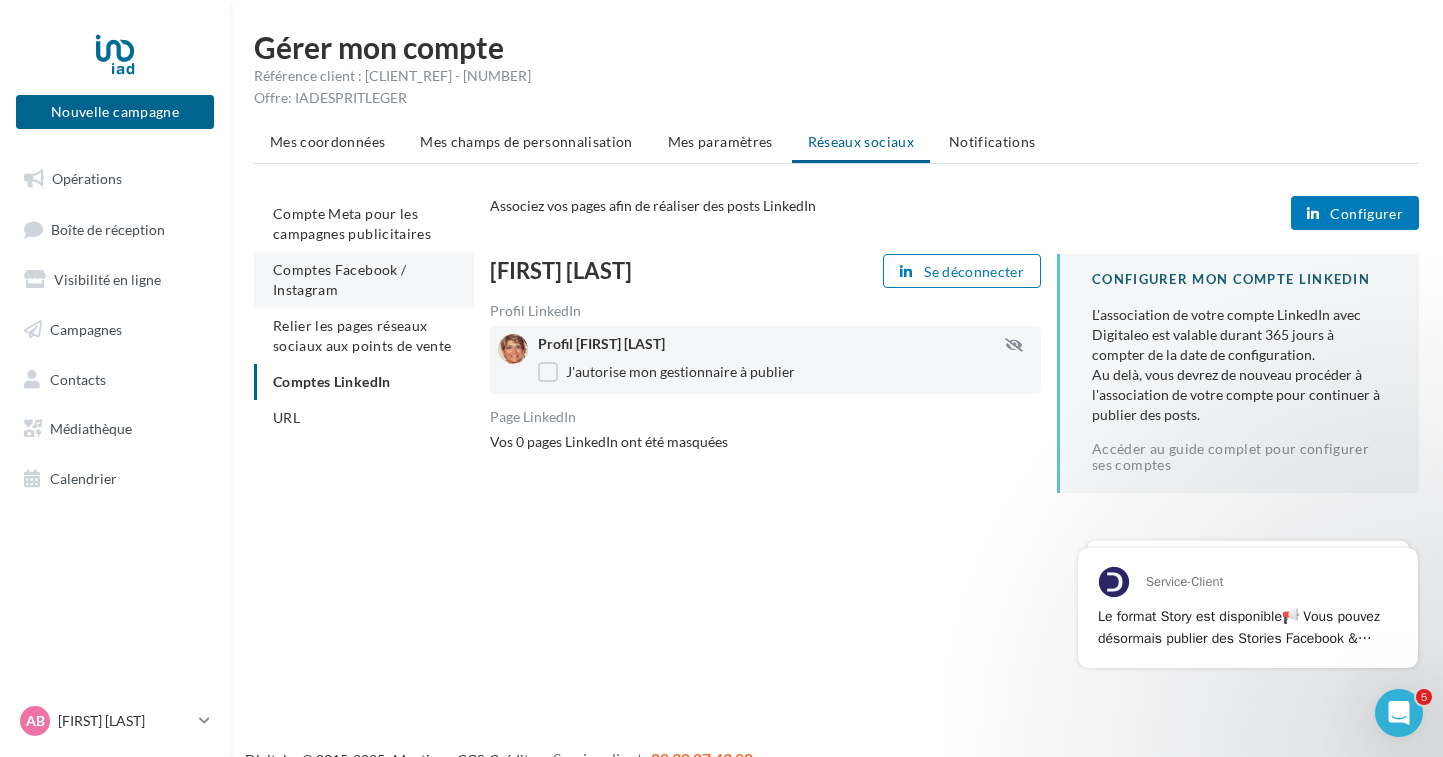 click on "Comptes Facebook / Instagram" at bounding box center (364, 280) 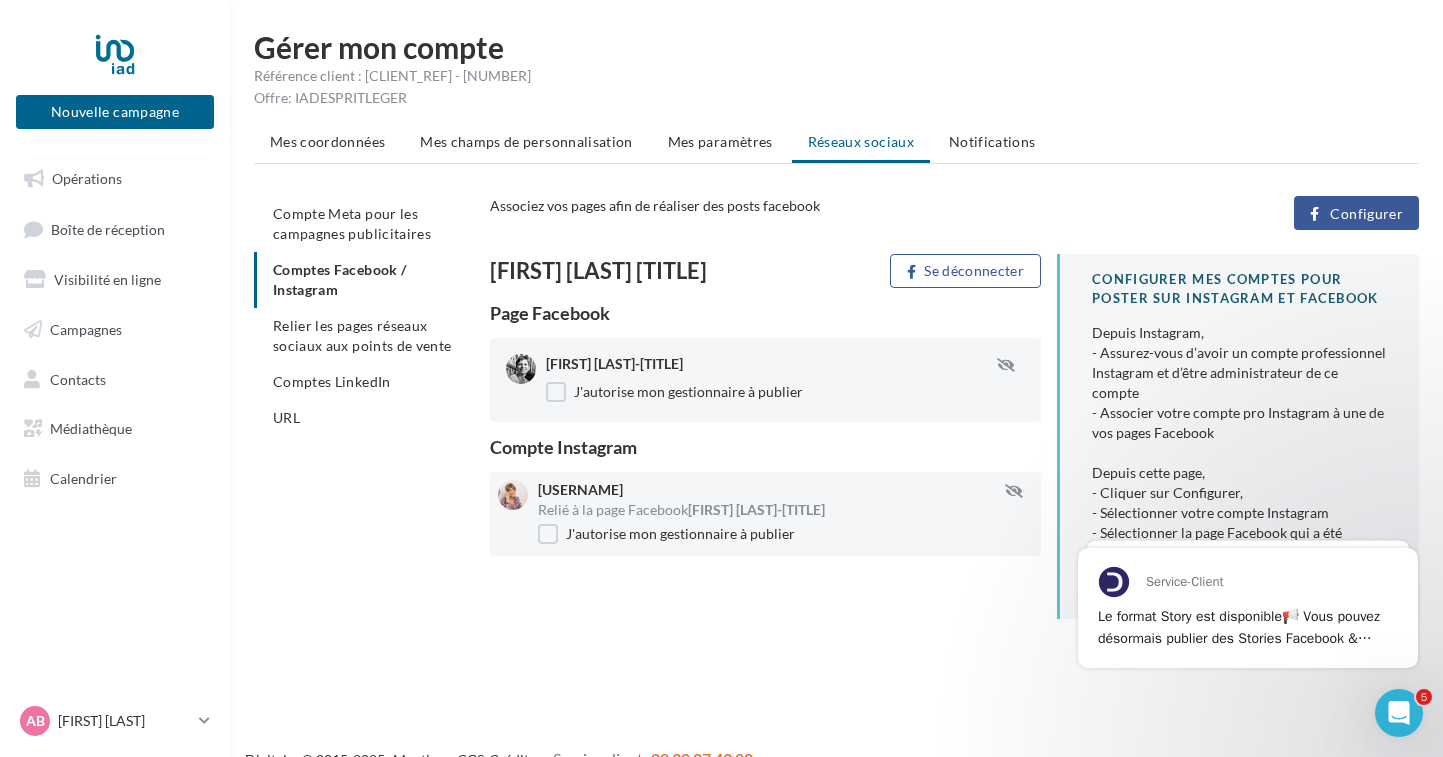 click on "Configurer
[FIRST] [LAST]   Se déconnecter
Page Facebook
[FIRST] [LAST]-[TITLE]             J'autorise mon gestionnaire à publier
Compte Instagram
[USERNAME]           Relié à la page Facebook  [FIRST] [LAST]-[TITLE]     J'autorise mon gestionnaire à publier   CONFIGURER MES COMPTES POUR POSTER sur instagram et facebook   Depuis Instagram, - Assurez-vous d’avoir un compte professionnel Instagram et d’être administrateur de ce compte - Associer votre compte pro Instagram à une de vos pages Facebook" at bounding box center [844, 415] 